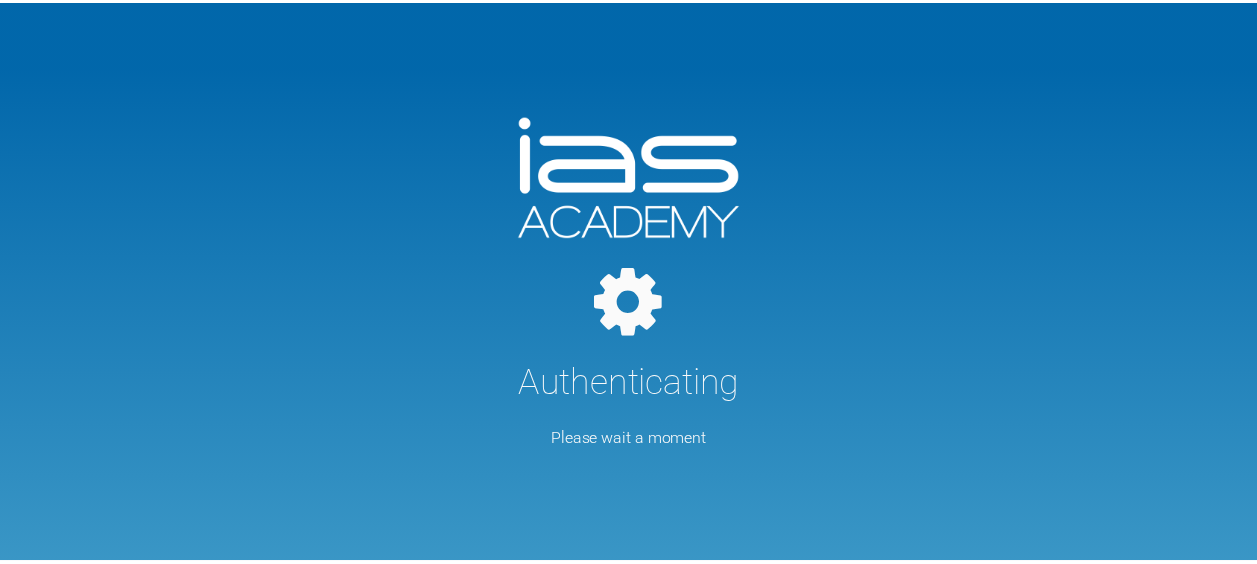 scroll, scrollTop: 0, scrollLeft: 0, axis: both 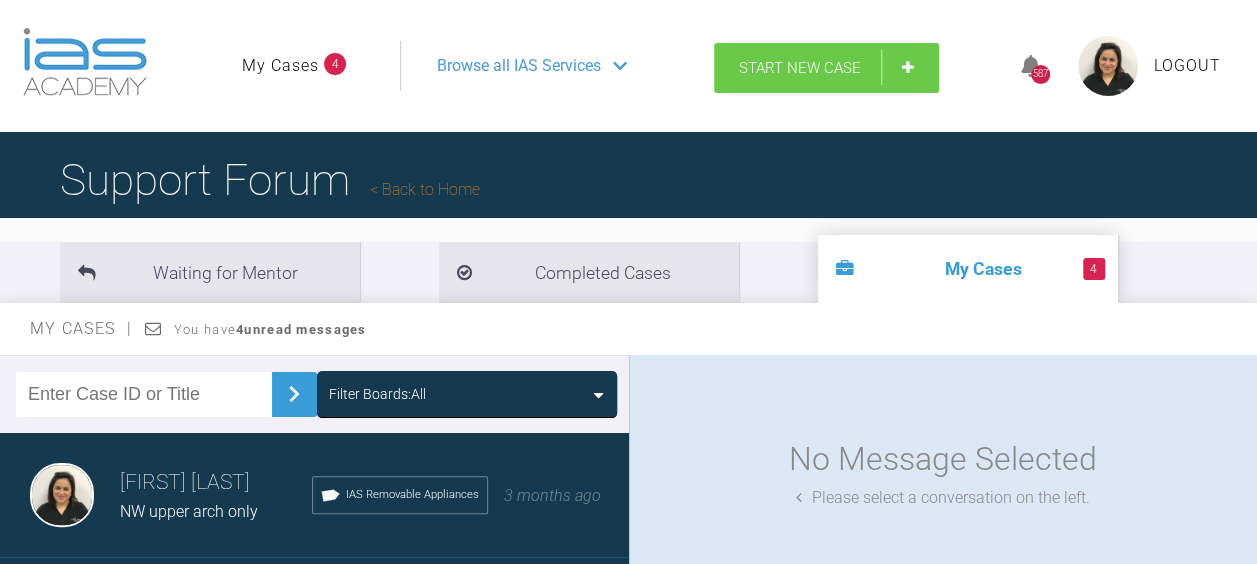 click on "Start New Case" at bounding box center [800, 68] 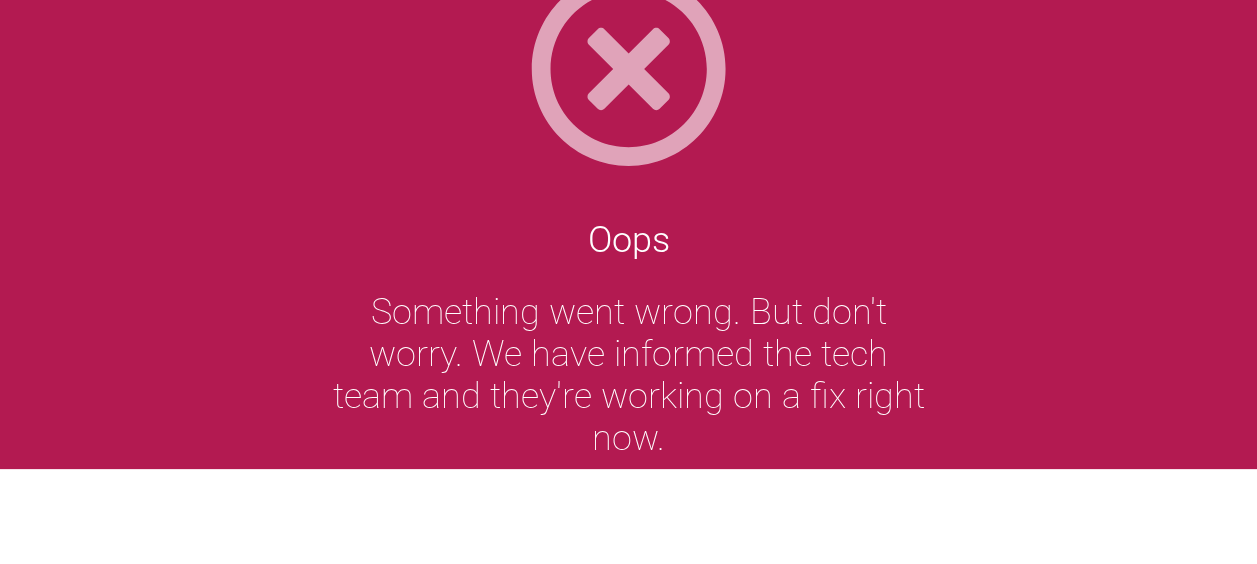 scroll, scrollTop: 0, scrollLeft: 0, axis: both 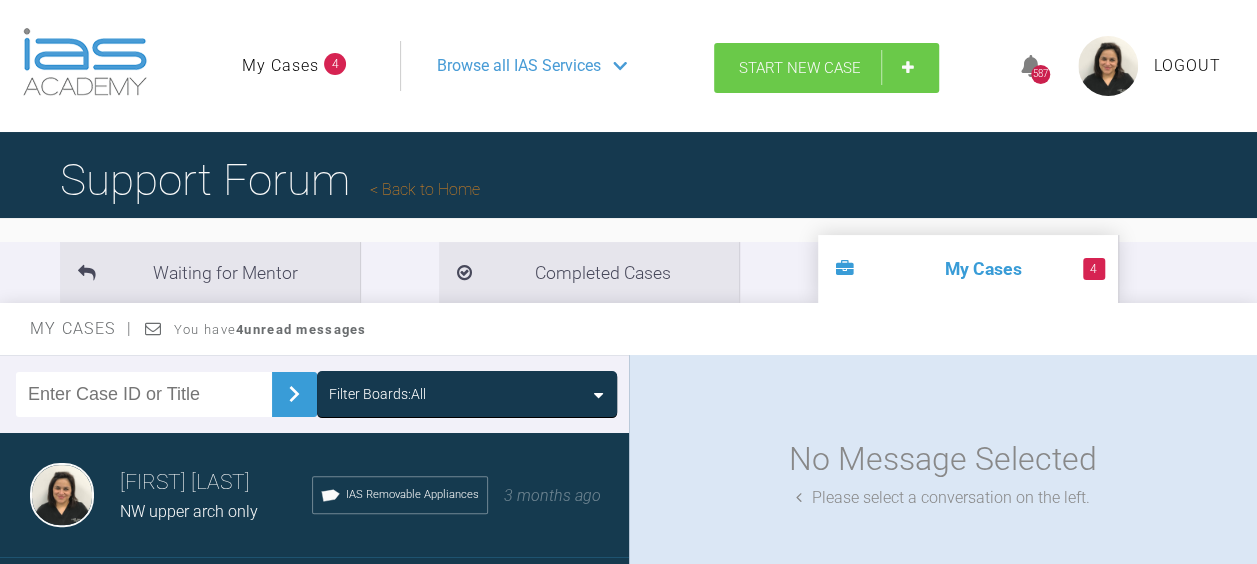 click on "Start New Case" at bounding box center (800, 68) 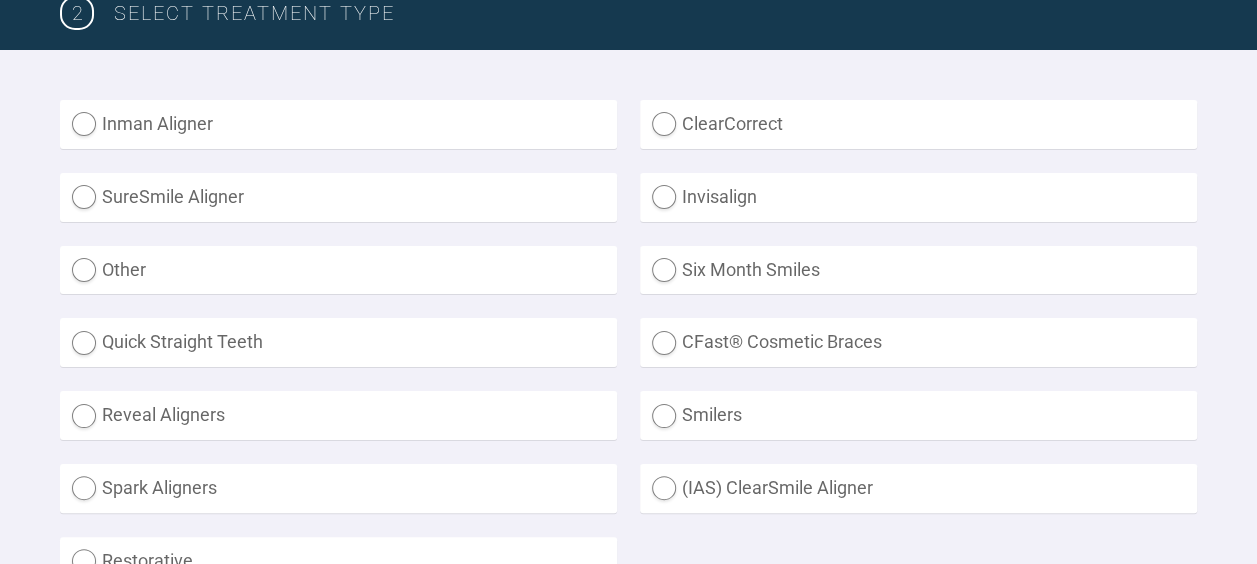 scroll, scrollTop: 545, scrollLeft: 0, axis: vertical 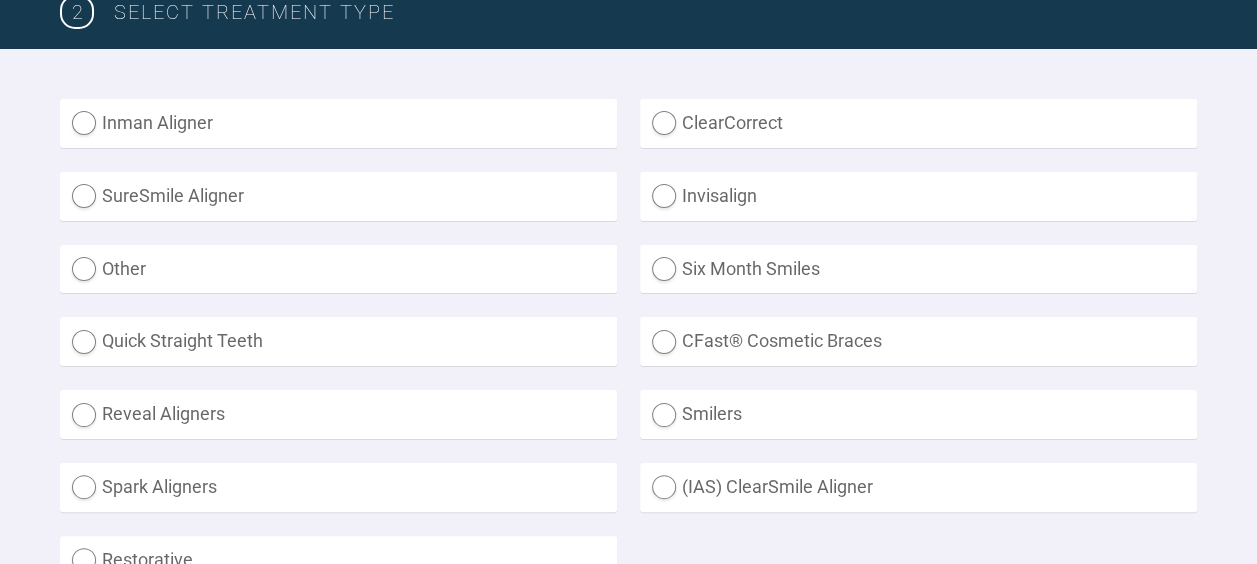click on "SureSmile Aligner" at bounding box center (338, 196) 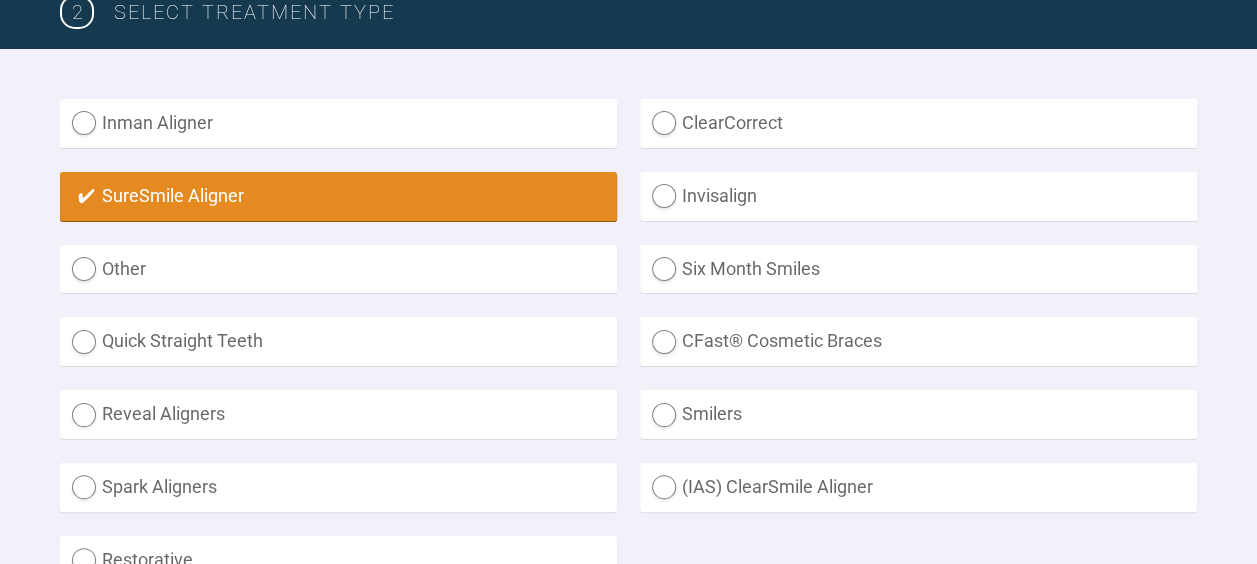 click on "Inman Aligner ClearCorrect SureSmile Aligner Invisalign Other Six Month Smiles Quick Straight Teeth CFast® Cosmetic Braces Reveal Aligners Smilers Spark Aligners (IAS) ClearSmile Aligner Restorative" at bounding box center (628, 354) 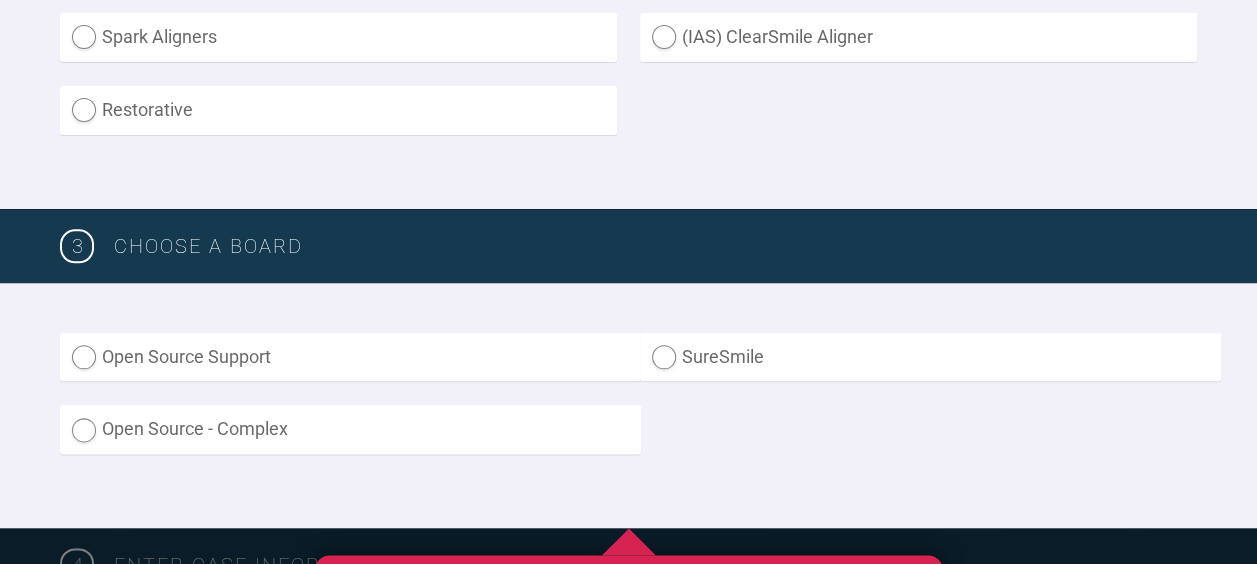 scroll, scrollTop: 1001, scrollLeft: 0, axis: vertical 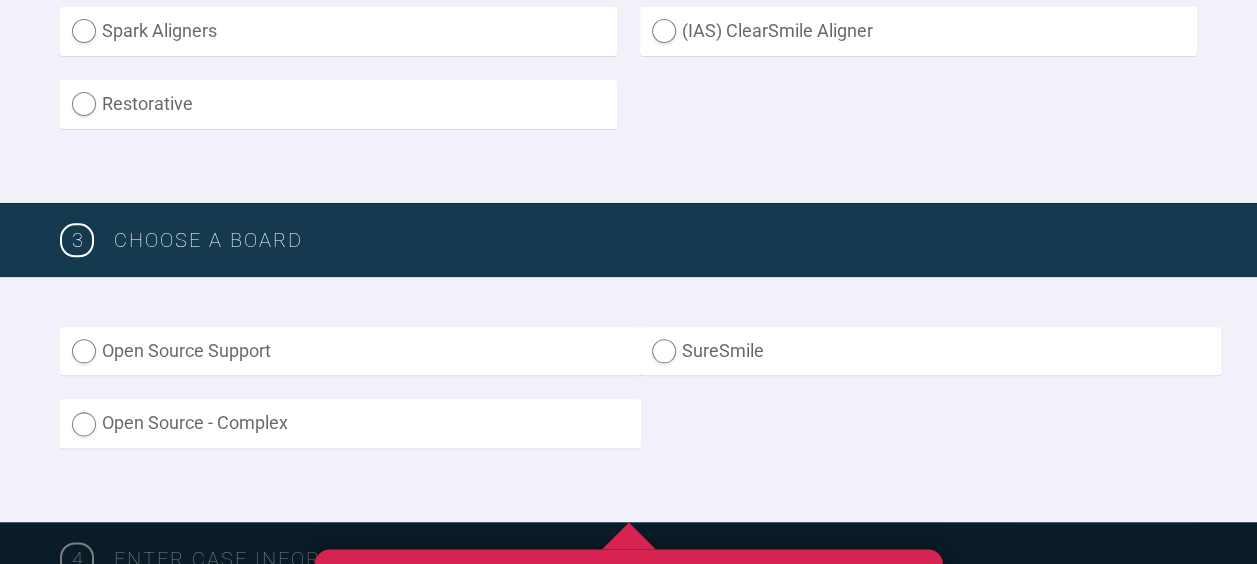 click on "SureSmile" at bounding box center [930, 351] 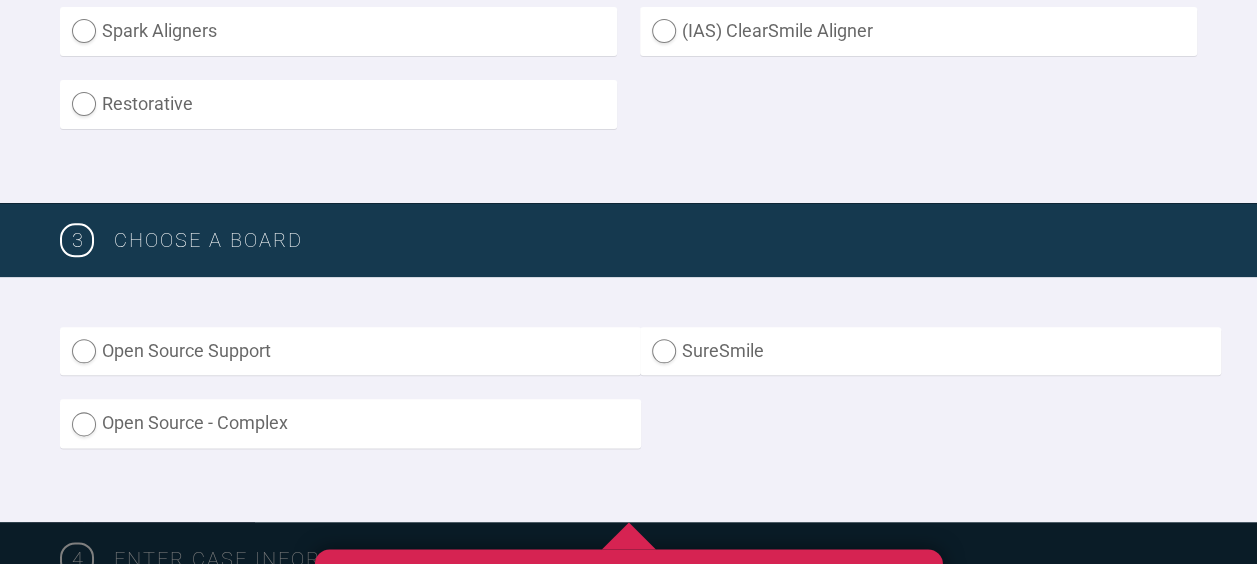 click on "SureSmile" at bounding box center [-9076, 612] 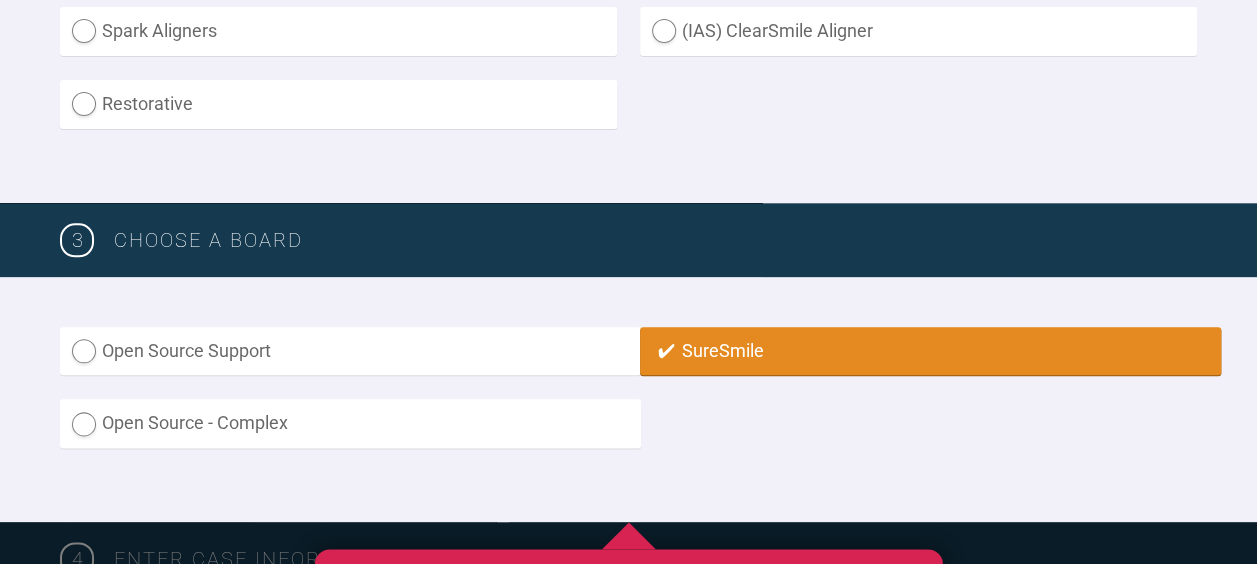 radio on "true" 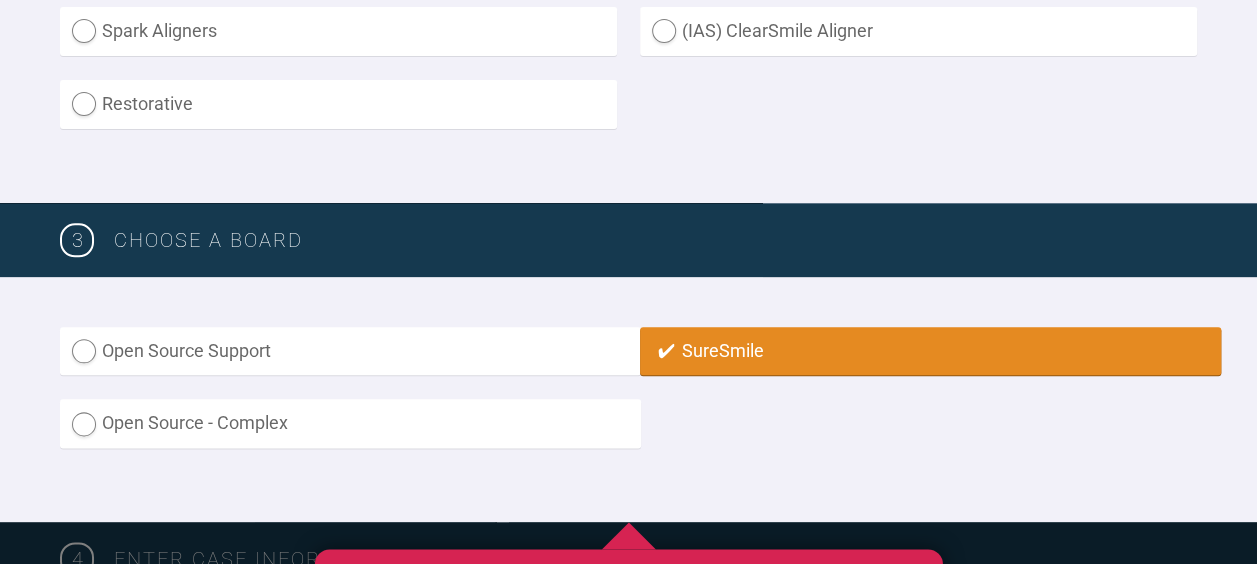 scroll, scrollTop: 1330, scrollLeft: 0, axis: vertical 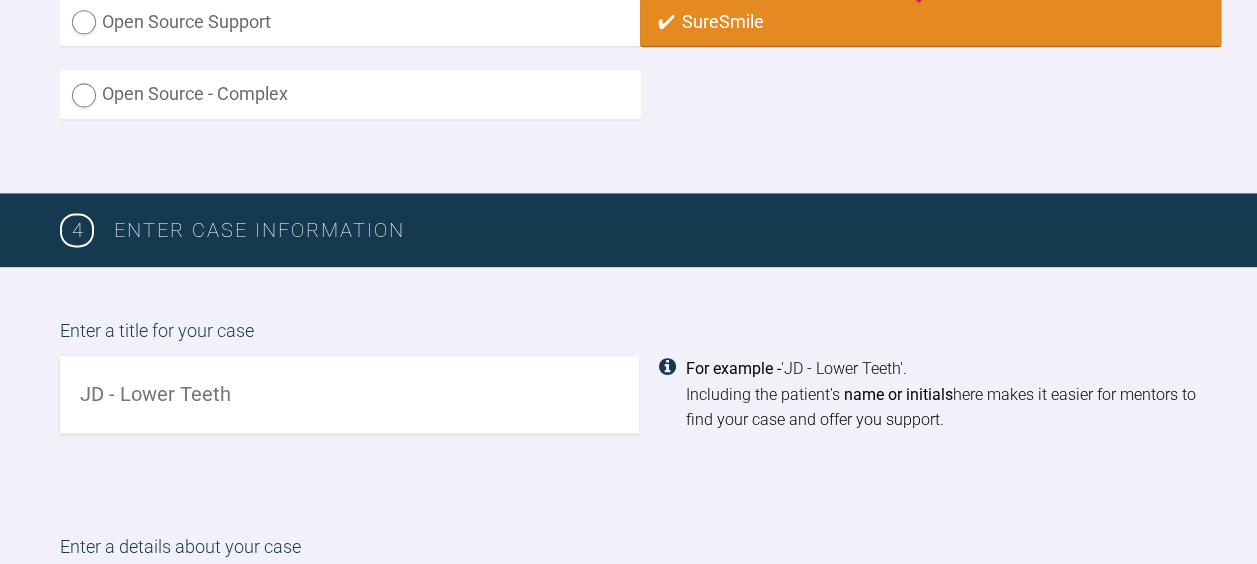 click at bounding box center (349, 394) 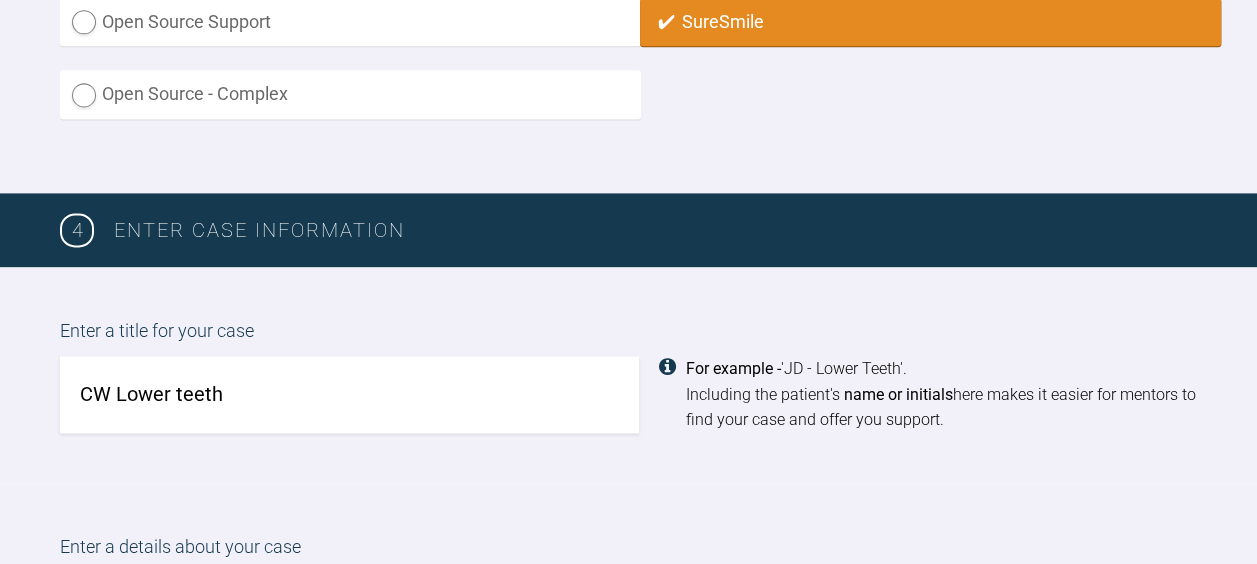 click on "CW Lower teeth" at bounding box center (349, 394) 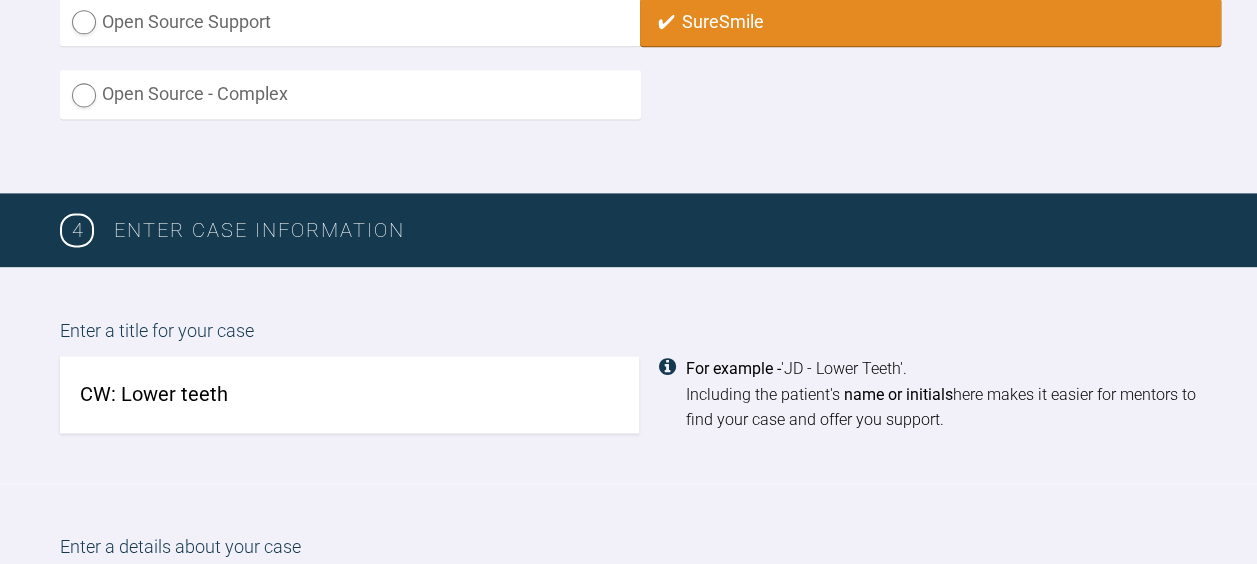 click on "CW: Lower teeth" at bounding box center (349, 394) 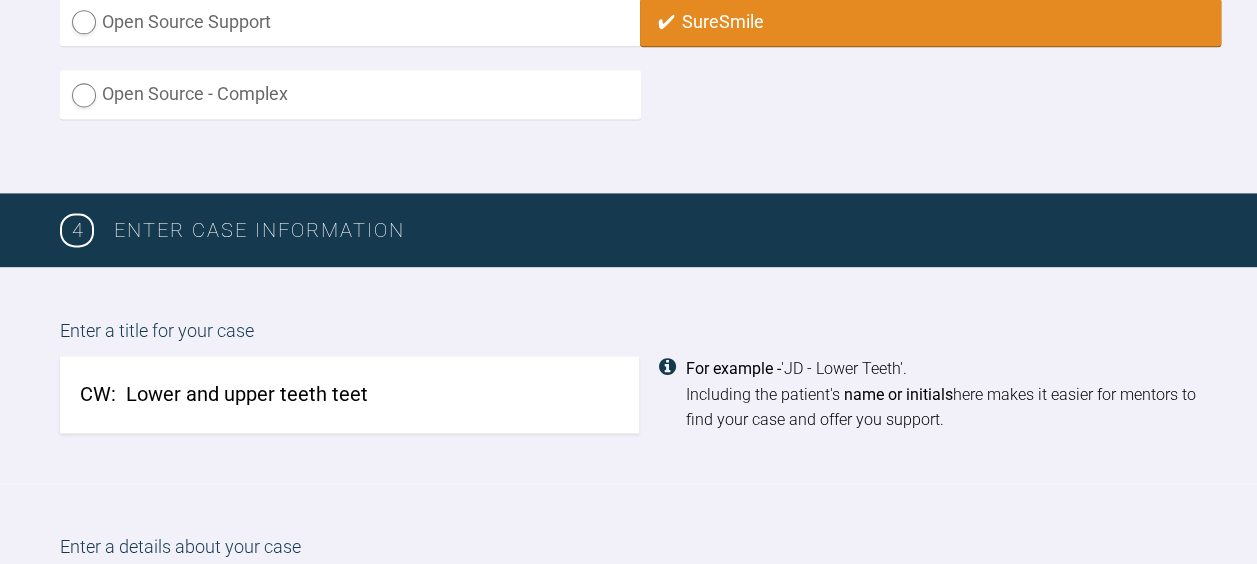 click on "CW:  Lower and upper teeth teet" at bounding box center (349, 394) 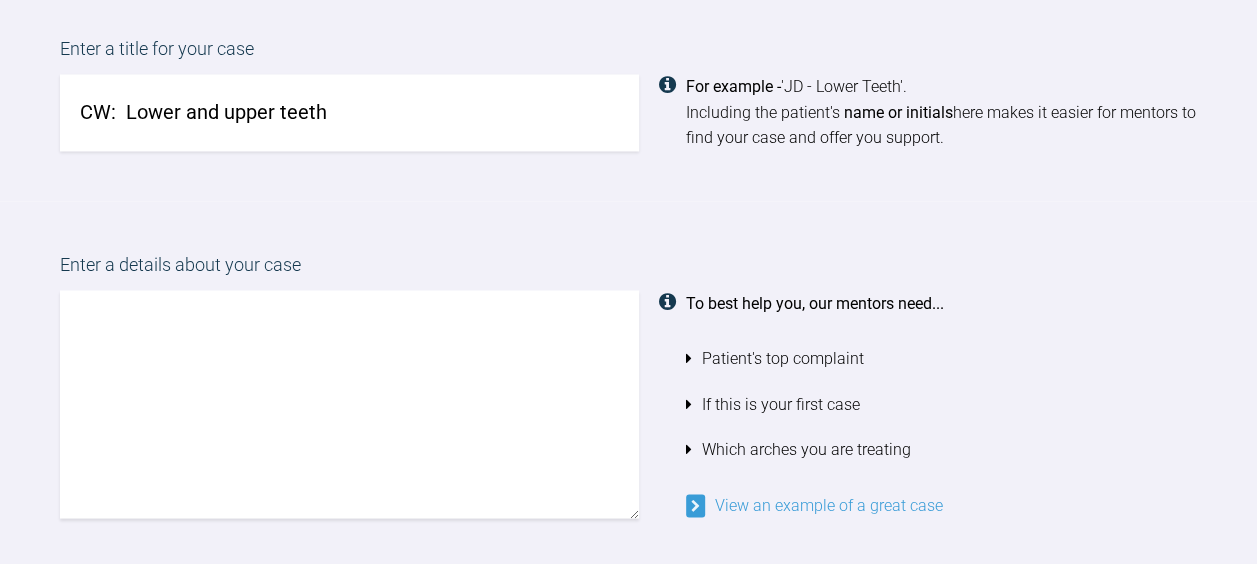 scroll, scrollTop: 1614, scrollLeft: 0, axis: vertical 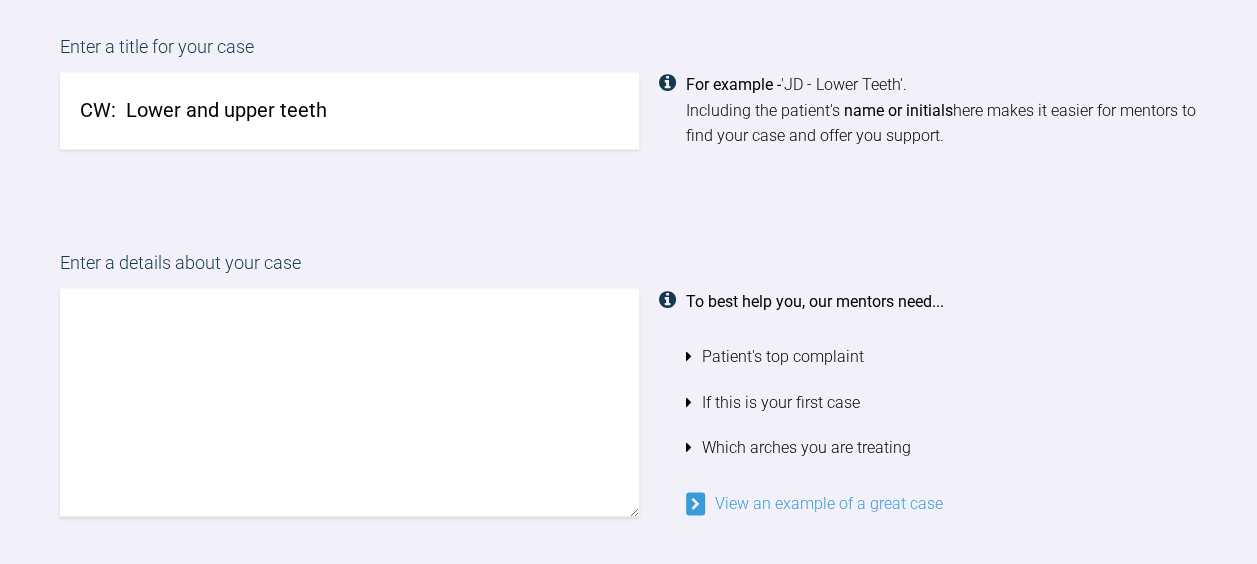 type on "CW:  Lower and upper teeth" 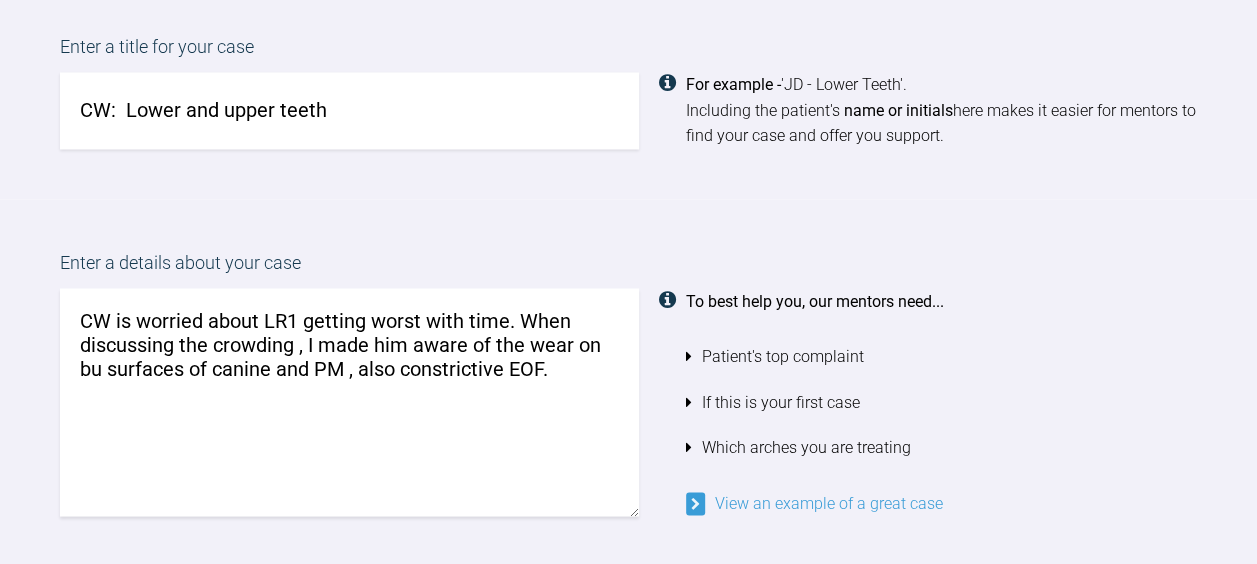 click on "CW is worried about LR1 getting worst with time. When discussing the crowding , I made him aware of the wear on bu surfaces of canine and PM , also constrictive EOF." at bounding box center (349, 402) 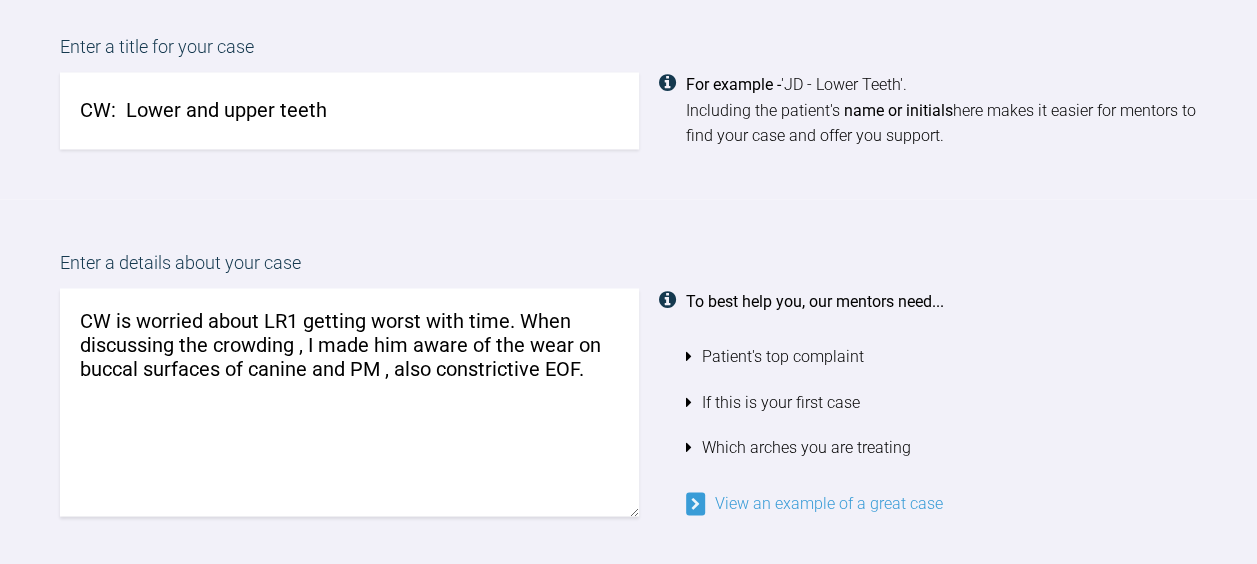 click on "CW is worried about LR1 getting worst with time. When discussing the crowding , I made him aware of the wear on buccal surfaces of canine and PM , also constrictive EOF." at bounding box center [349, 402] 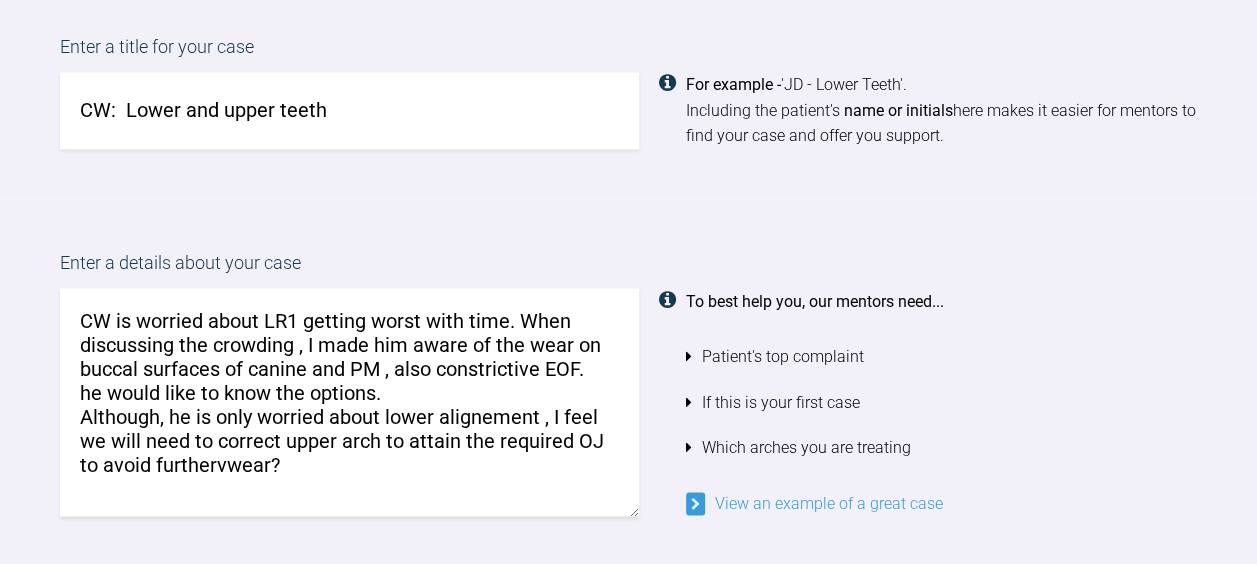 click on "CW is worried about LR1 getting worst with time. When discussing the crowding , I made him aware of the wear on buccal surfaces of canine and PM , also constrictive EOF.
he would like to know the options.
Although, he is only worried about lower alignement , I feel we will need to correct upper arch to attain the required OJ to avoid furthervwear?" at bounding box center (349, 402) 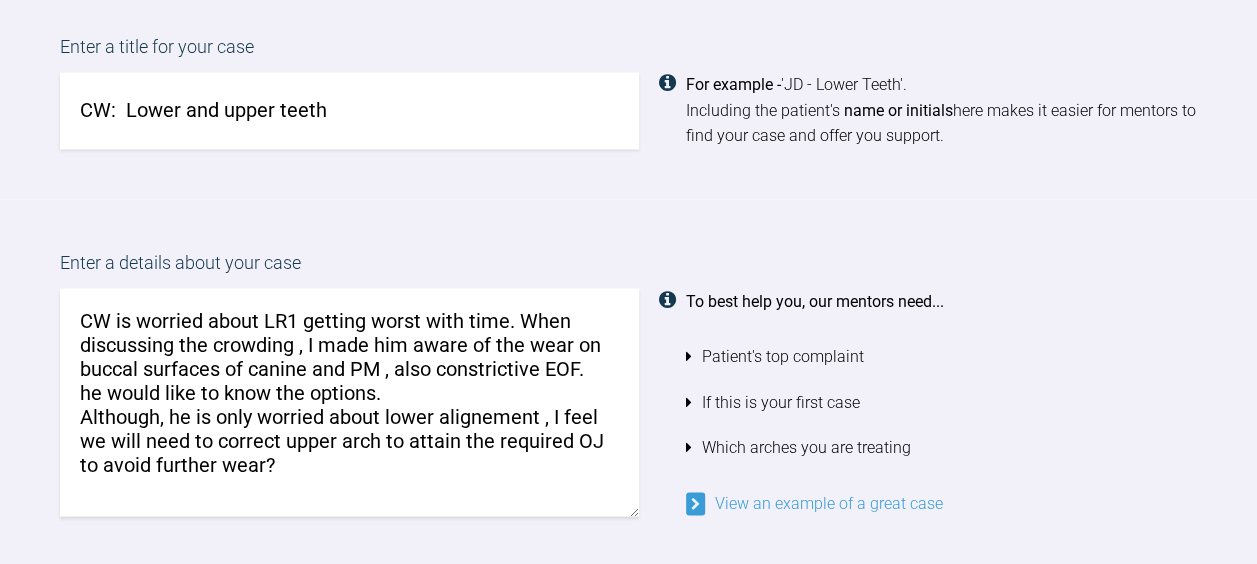 click on "CW is worried about LR1 getting worst with time. When discussing the crowding , I made him aware of the wear on buccal surfaces of canine and PM , also constrictive EOF.
he would like to know the options.
Although, he is only worried about lower alignement , I feel we will need to correct upper arch to attain the required OJ to avoid further wear?" at bounding box center (349, 402) 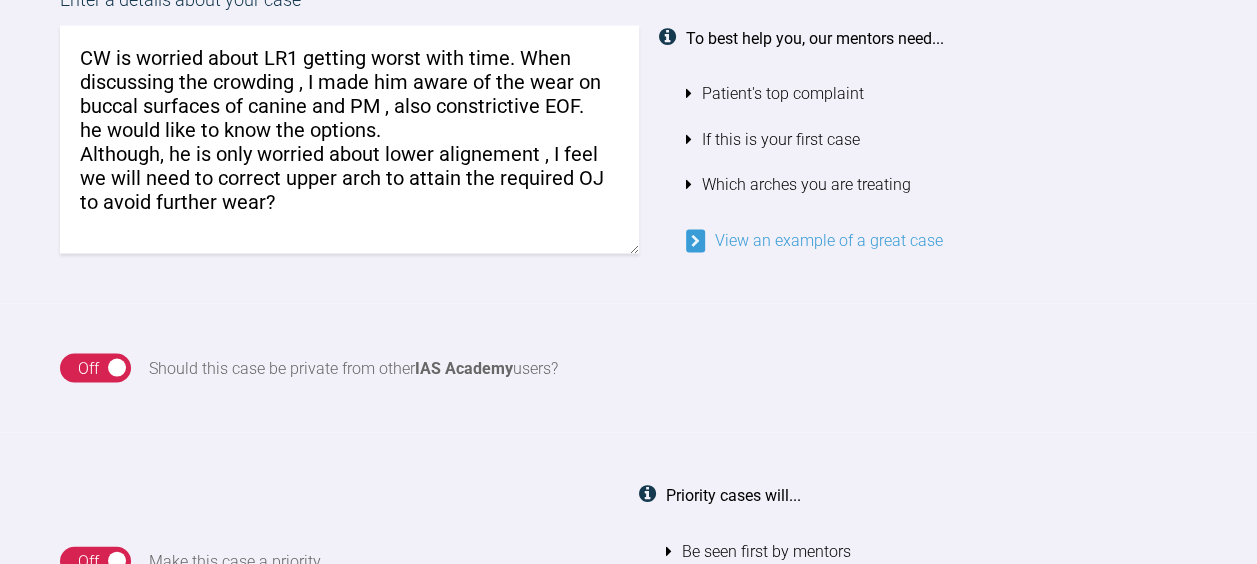 scroll, scrollTop: 1902, scrollLeft: 0, axis: vertical 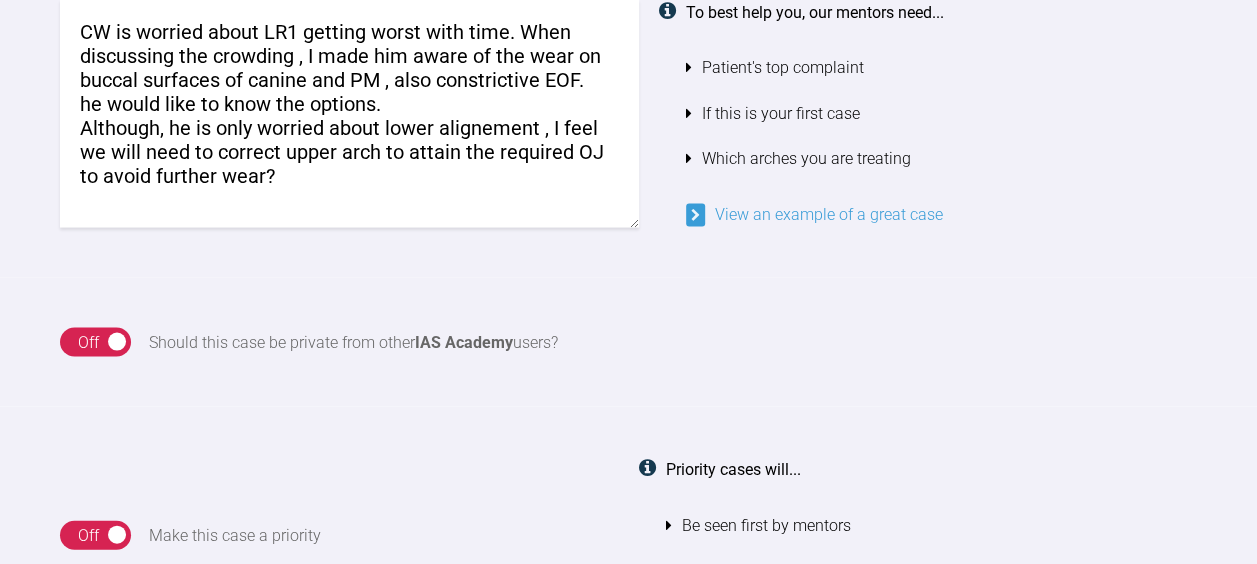 click on "CW is worried about LR1 getting worst with time. When discussing the crowding , I made him aware of the wear on buccal surfaces of canine and PM , also constrictive EOF.
he would like to know the options.
Although, he is only worried about lower alignement , I feel we will need to correct upper arch to attain the required OJ to avoid further wear?" at bounding box center (349, 114) 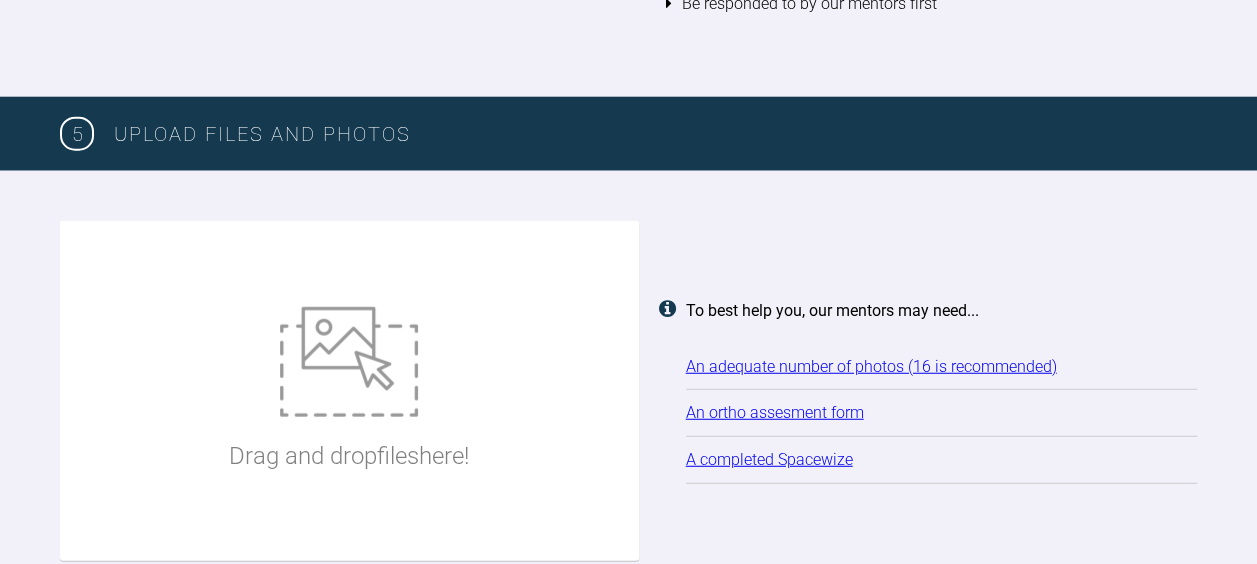 scroll, scrollTop: 2482, scrollLeft: 0, axis: vertical 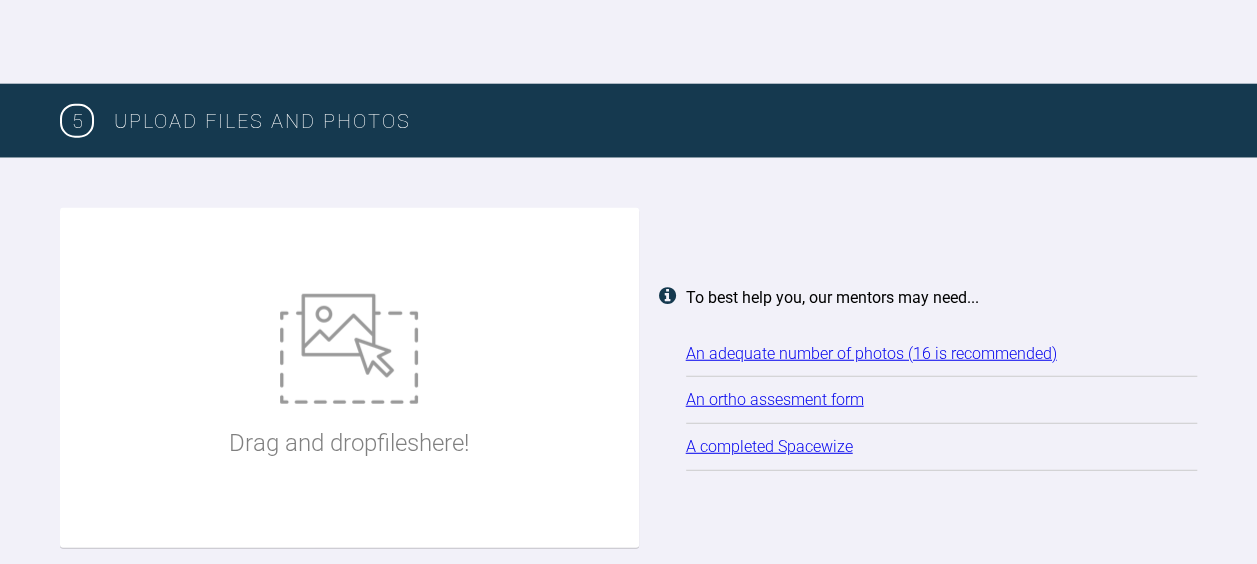 type on "CW is worried about LR1 getting worst with time. When discussing the crowding , I made him aware of the wear on buccal surfaces of canine and PM , also constrictive EOF.
he would like to know the options.
Although, he is only worried about lower alignement , I feel we will need to correct upper arch to attain the required OJ to avoid further wear?
Please advise" 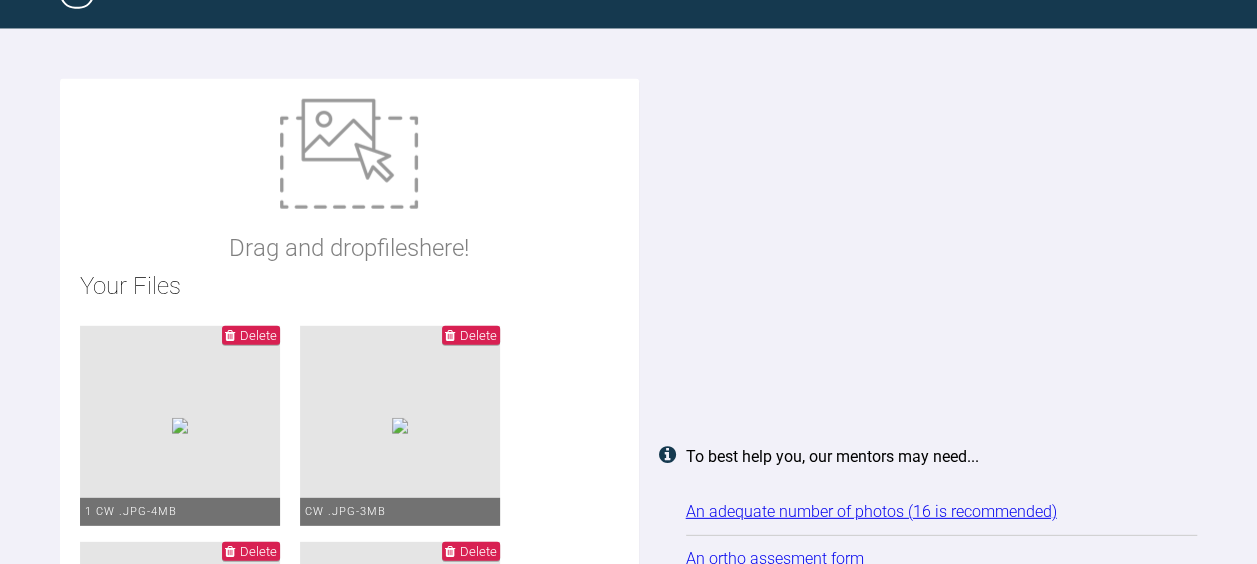 scroll, scrollTop: 2612, scrollLeft: 0, axis: vertical 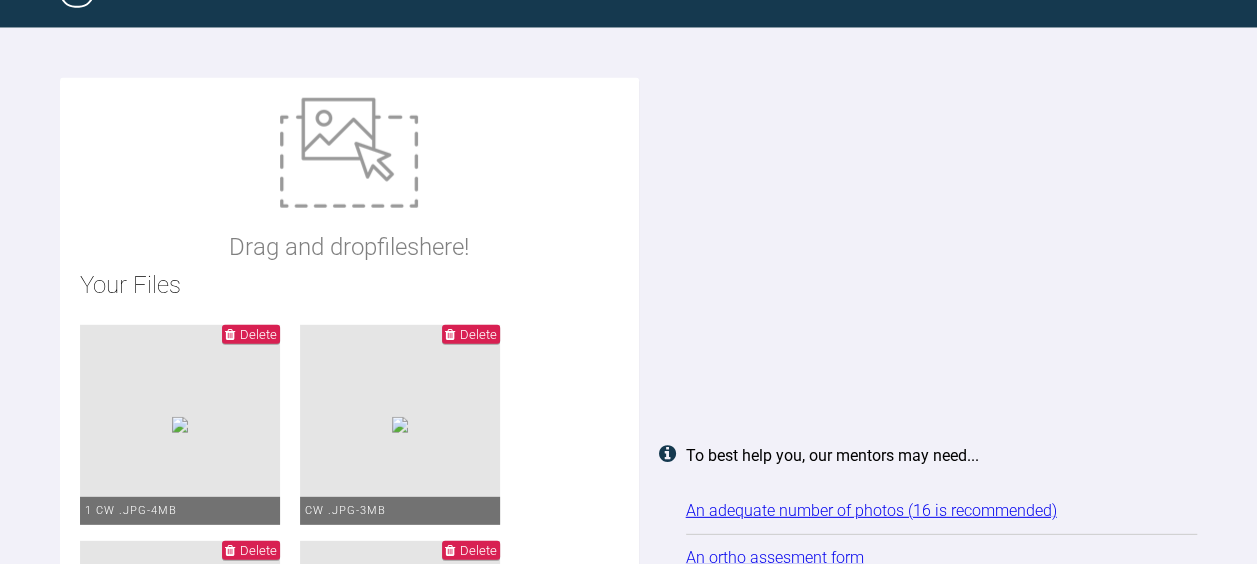 click at bounding box center (349, 153) 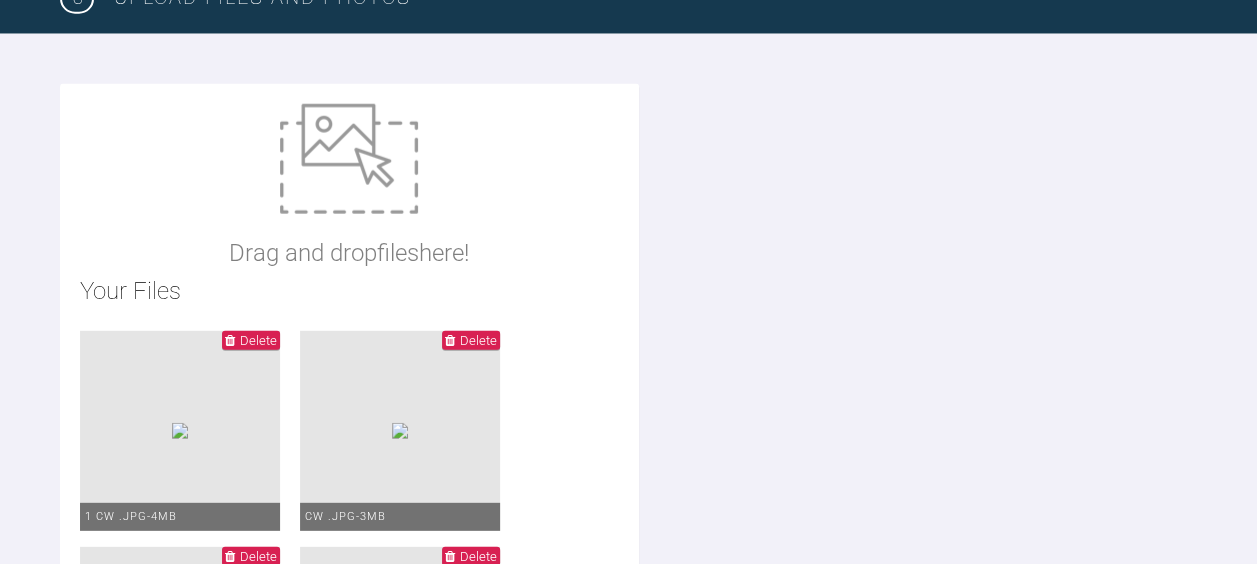scroll, scrollTop: 2599, scrollLeft: 0, axis: vertical 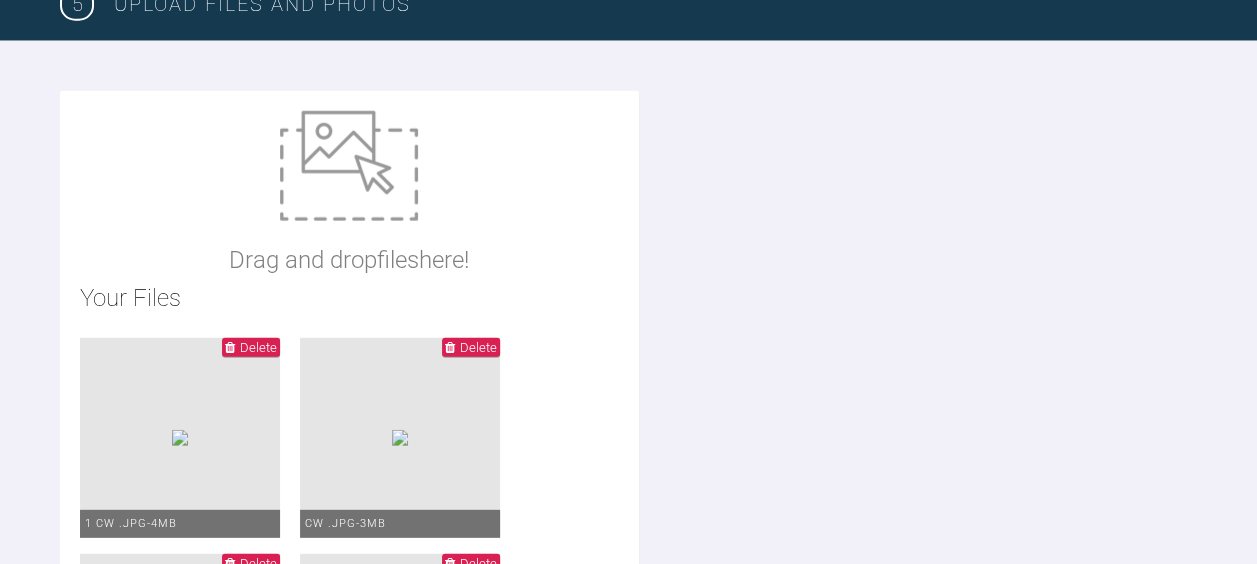 click at bounding box center (349, 166) 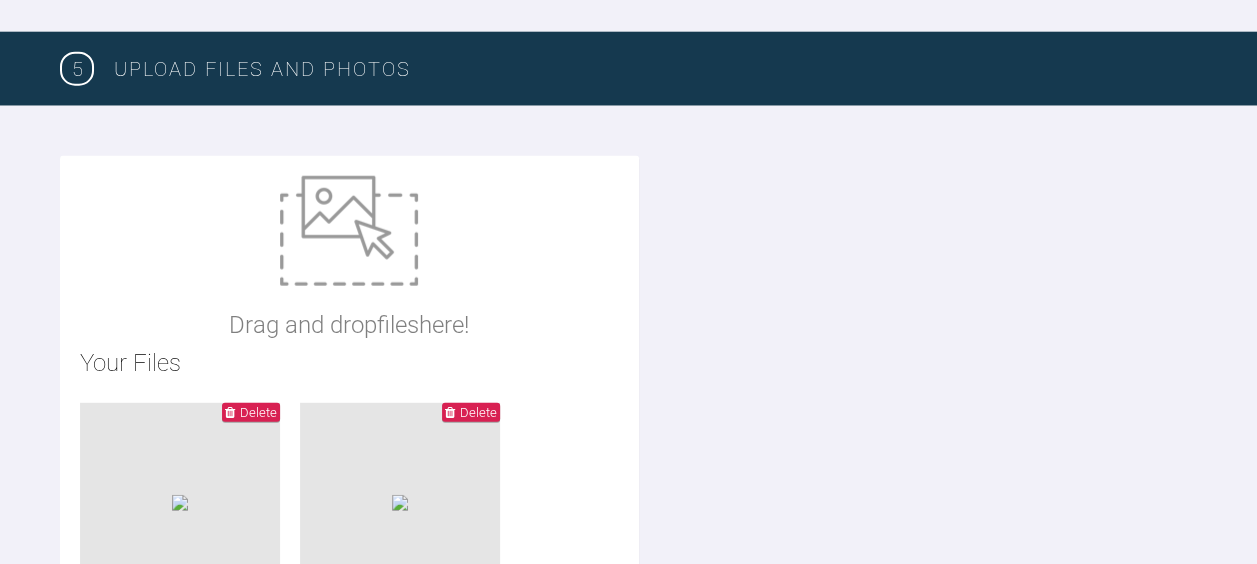 scroll, scrollTop: 2548, scrollLeft: 0, axis: vertical 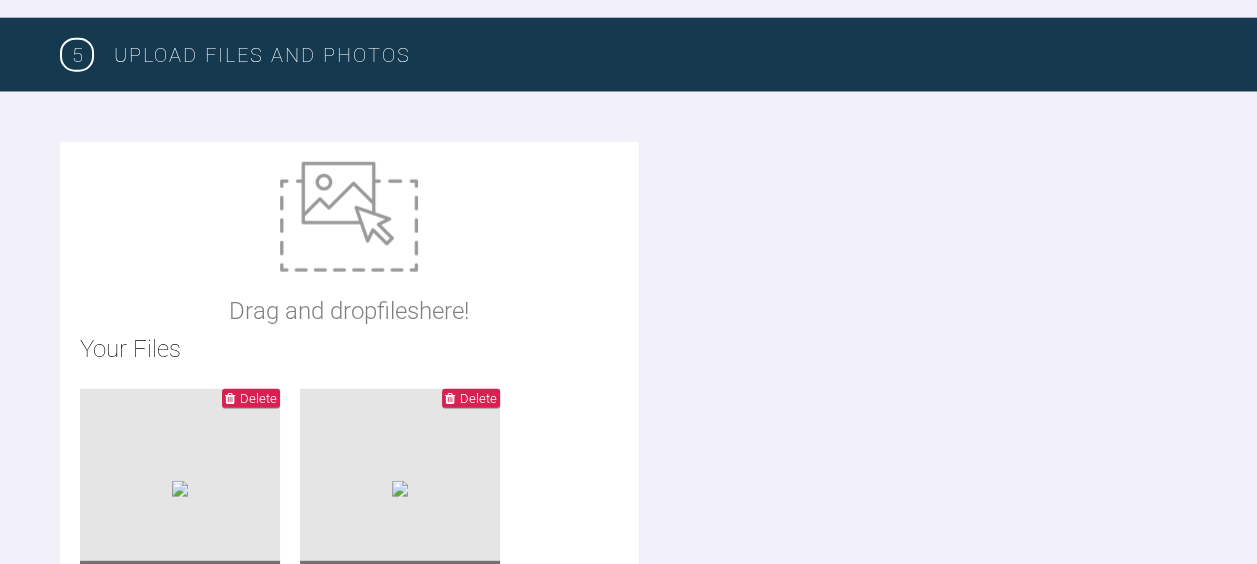 click at bounding box center (349, 217) 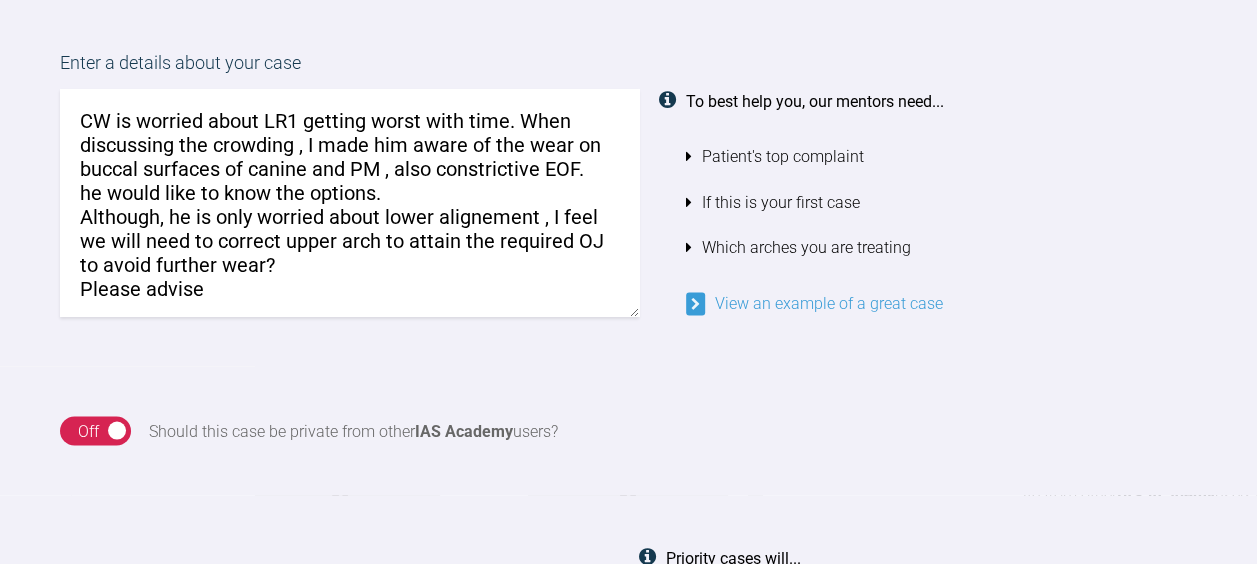 scroll, scrollTop: 1812, scrollLeft: 0, axis: vertical 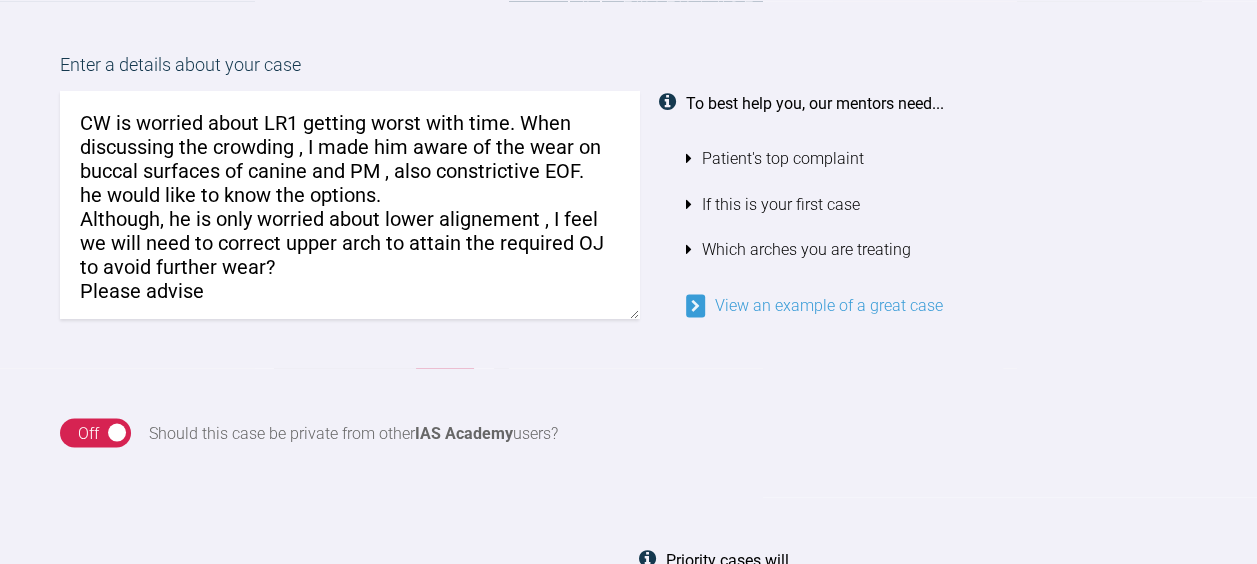 click on "CW is worried about LR1 getting worst with time. When discussing the crowding , I made him aware of the wear on buccal surfaces of canine and PM , also constrictive EOF.
he would like to know the options.
Although, he is only worried about lower alignement , I feel we will need to correct upper arch to attain the required OJ to avoid further wear?
Please advise" at bounding box center [349, 204] 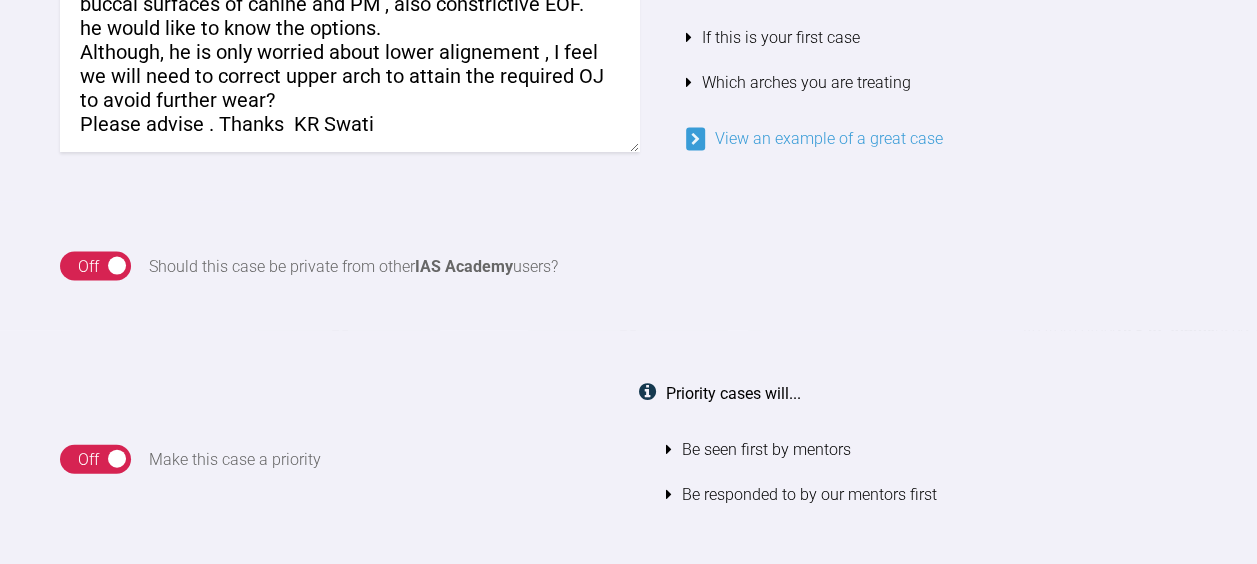 scroll, scrollTop: 1979, scrollLeft: 0, axis: vertical 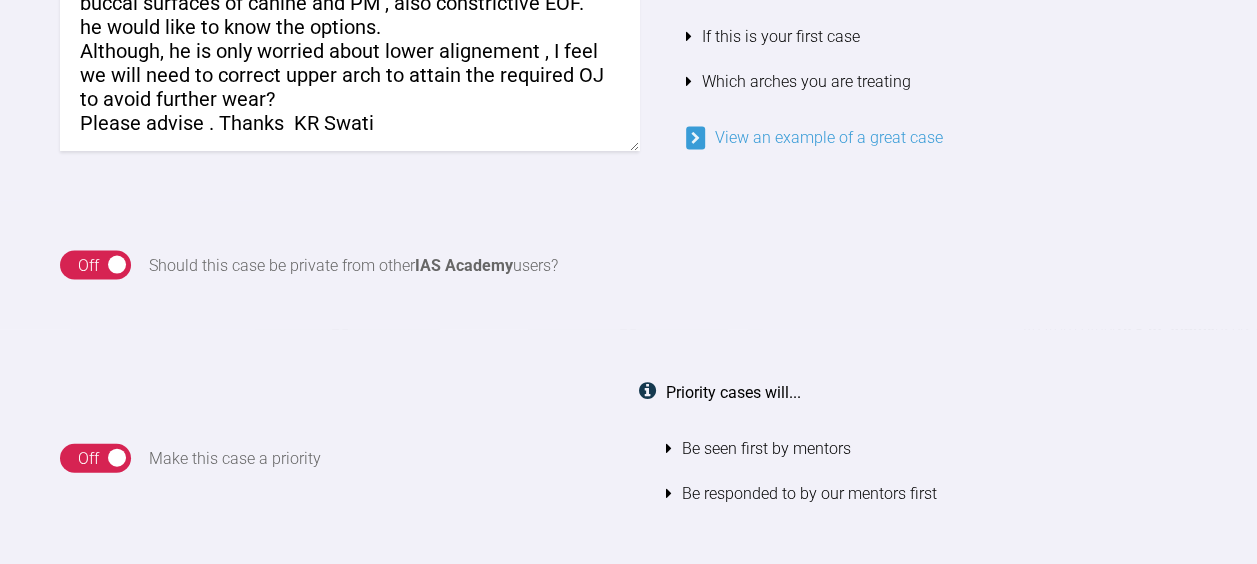 click on "CW is worried about LR1 getting worst with time. When discussing the crowding , I made him aware of the wear on buccal surfaces of canine and PM , also constrictive EOF.
he would like to know the options.
Although, he is only worried about lower alignement , I feel we will need to correct upper arch to attain the required OJ to avoid further wear?
Please advise . Thanks  KR Swati" at bounding box center [349, 37] 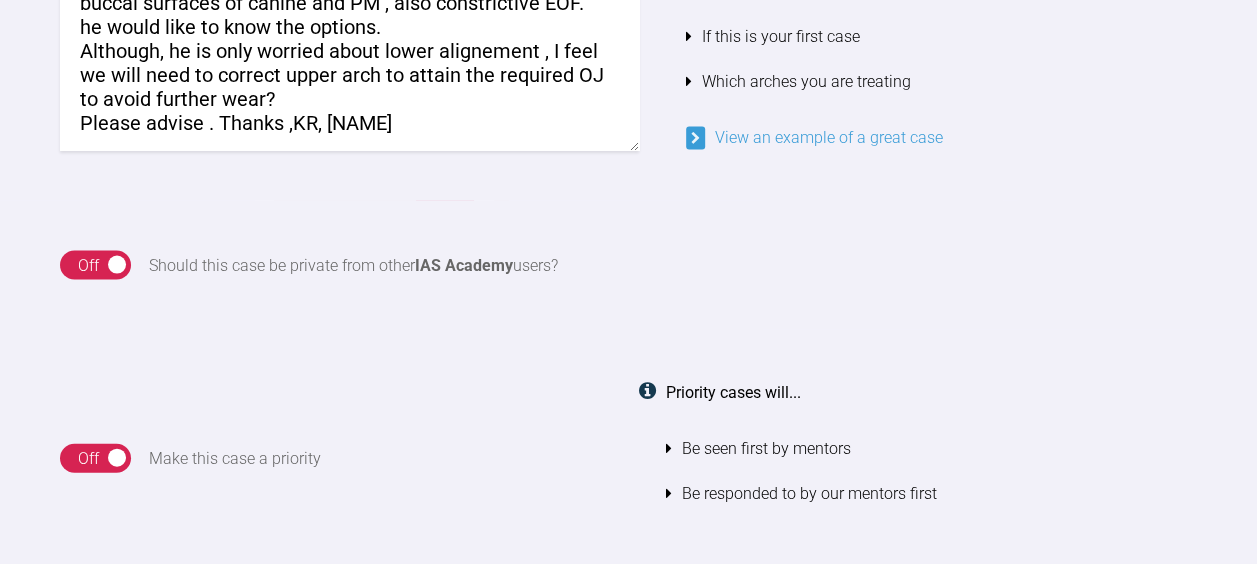 click on "CW is worried about LR1 getting worst with time. When discussing the crowding , I made him aware of the wear on buccal surfaces of canine and PM , also constrictive EOF.
he would like to know the options.
Although, he is only worried about lower alignement , I feel we will need to correct upper arch to attain the required OJ to avoid further wear?
Please advise . Thanks ,KR, [NAME]" at bounding box center (349, 37) 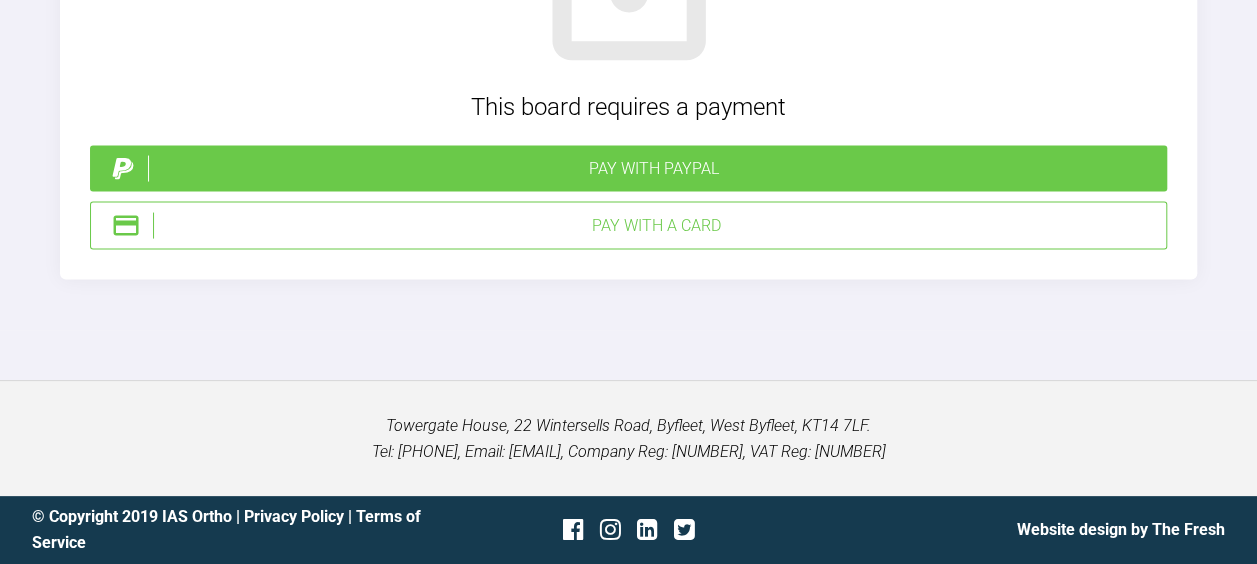 scroll, scrollTop: 6803, scrollLeft: 0, axis: vertical 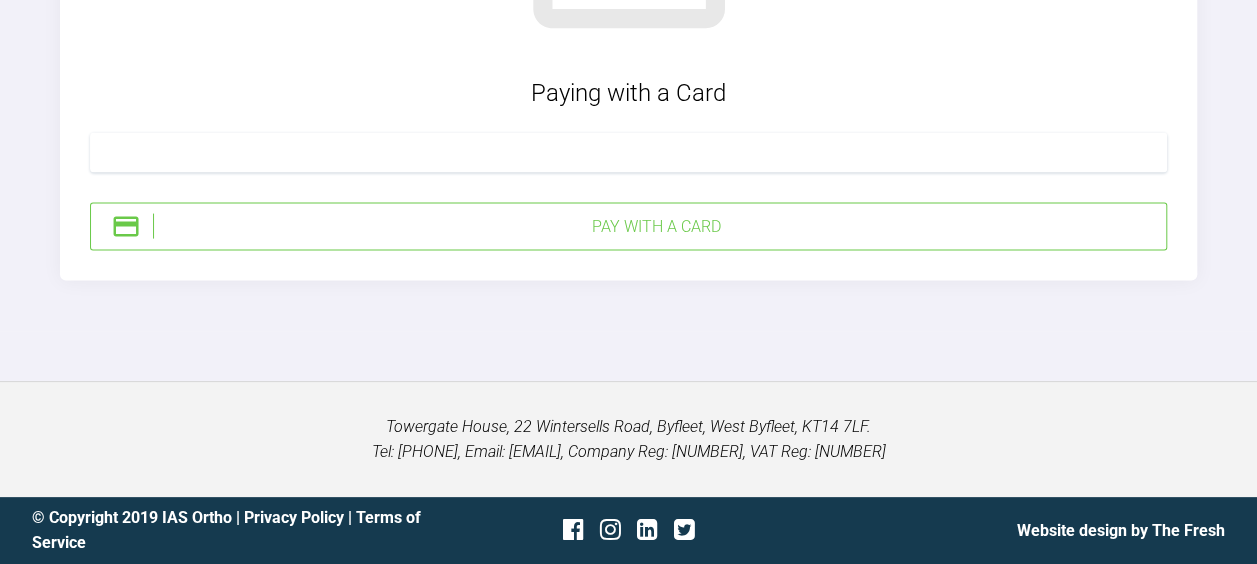 click on "Pay with a Card" at bounding box center (655, 227) 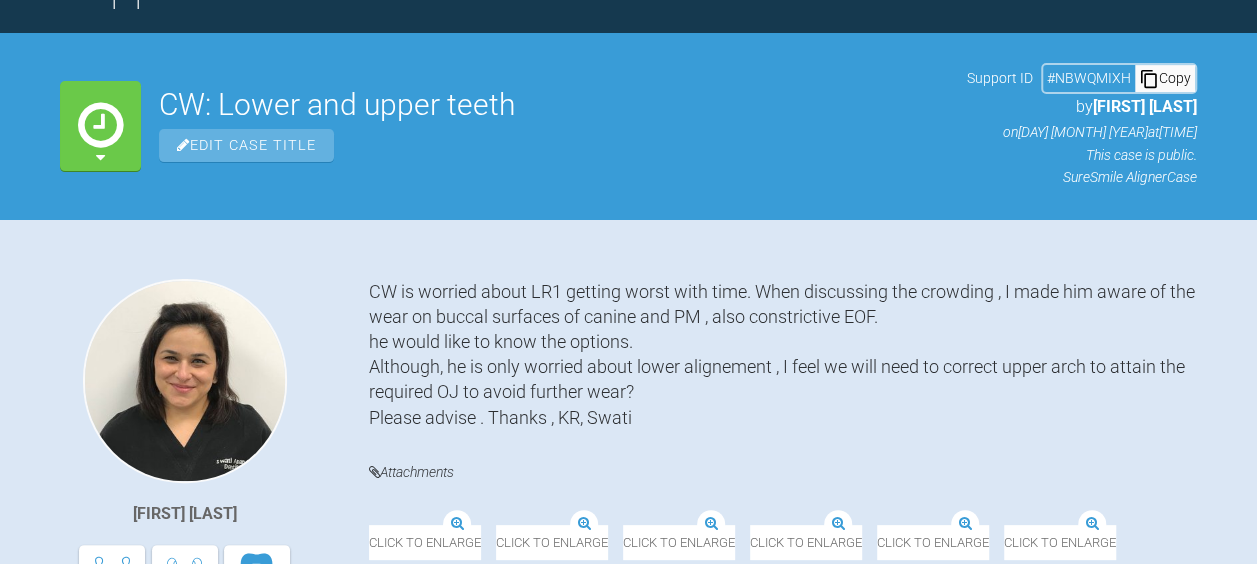 scroll, scrollTop: 196, scrollLeft: 0, axis: vertical 